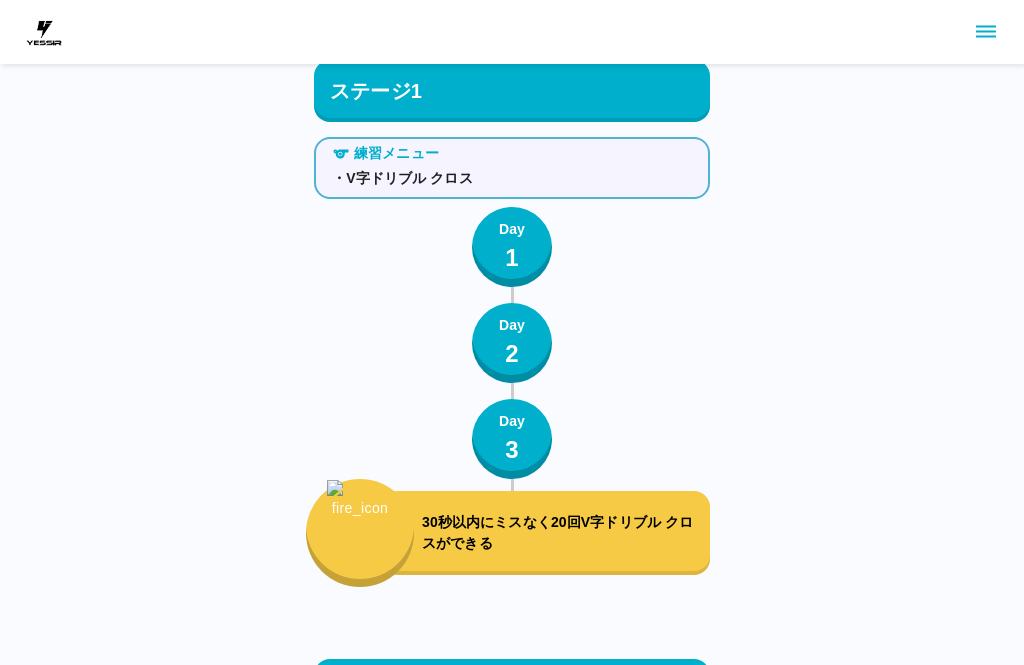scroll, scrollTop: 1909, scrollLeft: 0, axis: vertical 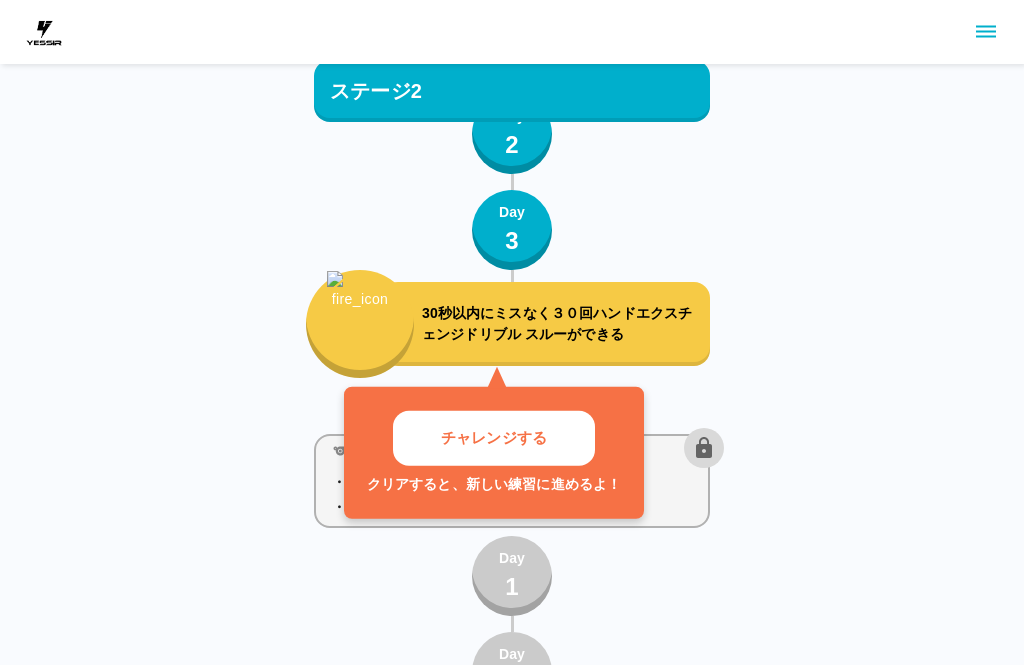 click on "チャレンジする" at bounding box center (494, 438) 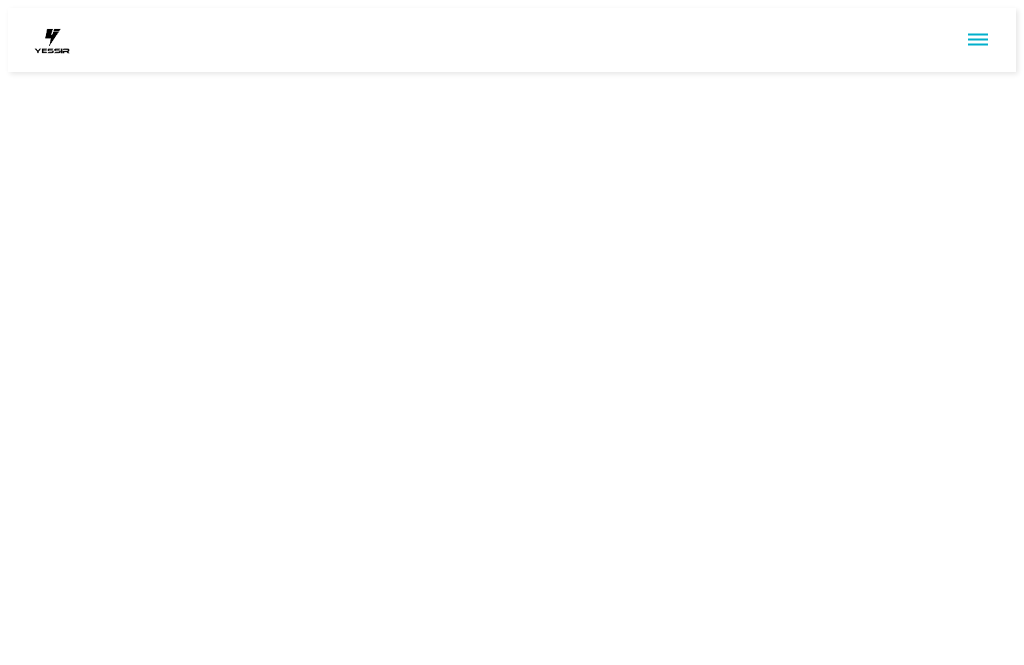 scroll, scrollTop: 0, scrollLeft: 0, axis: both 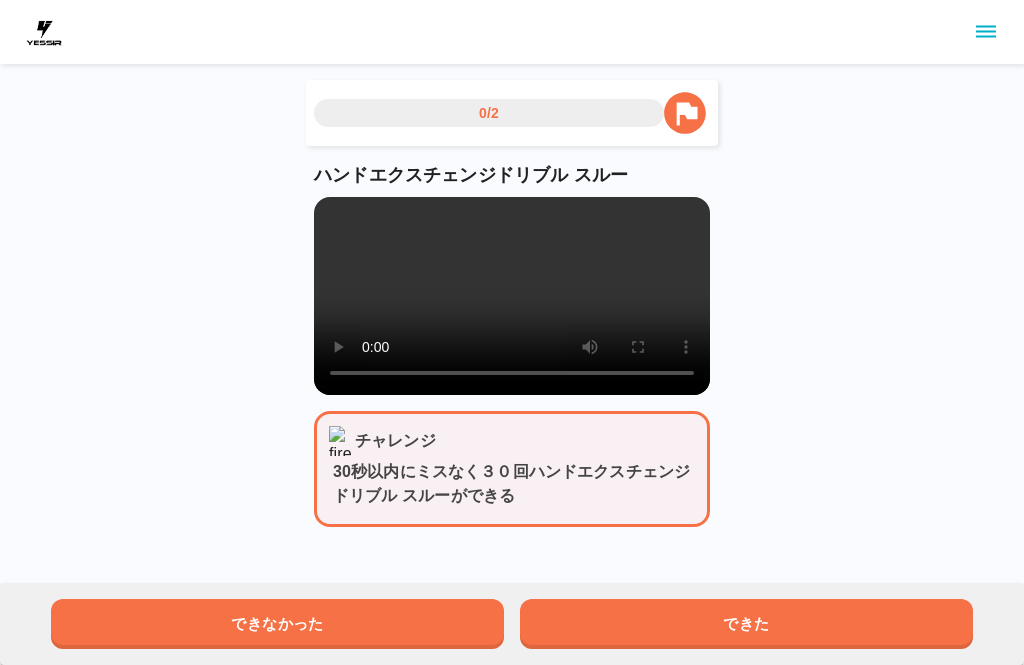 click on "できた" at bounding box center [746, 624] 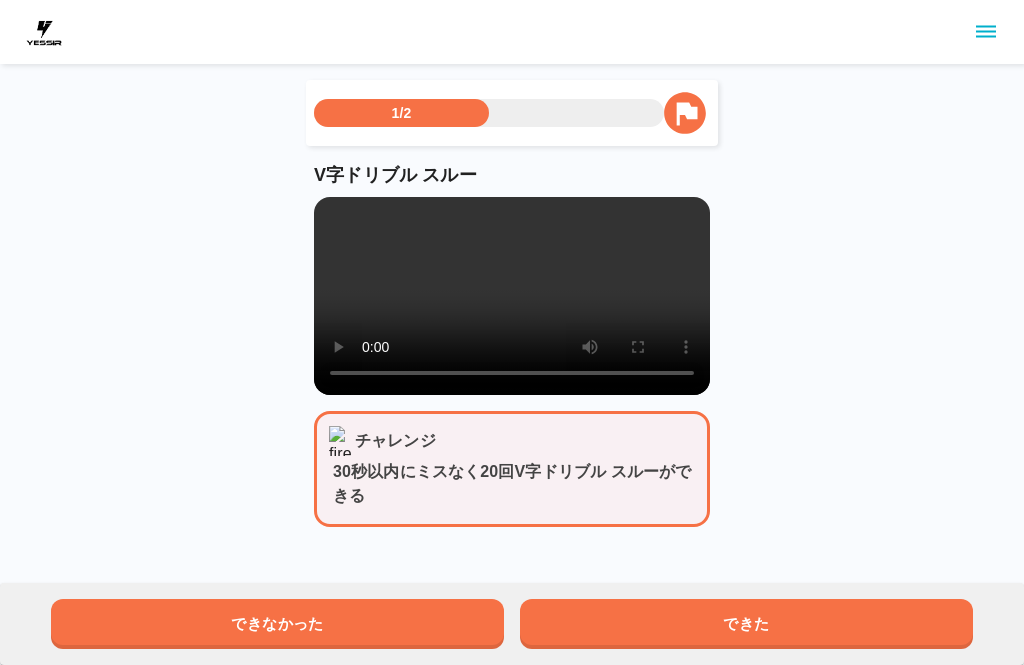 click on "できた" at bounding box center (746, 624) 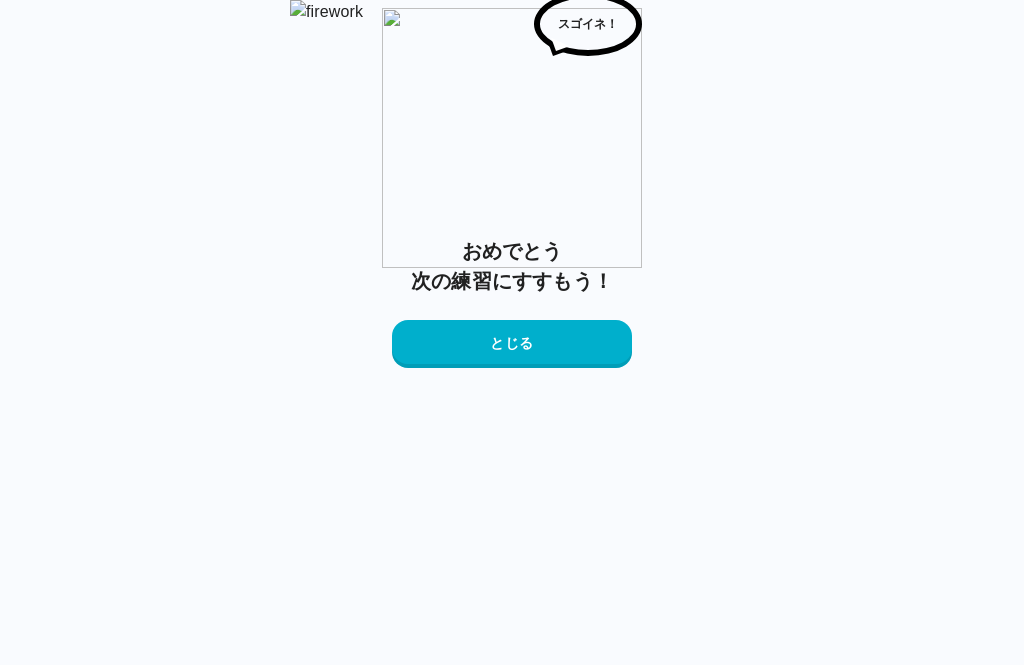 click on "とじる" at bounding box center [512, 344] 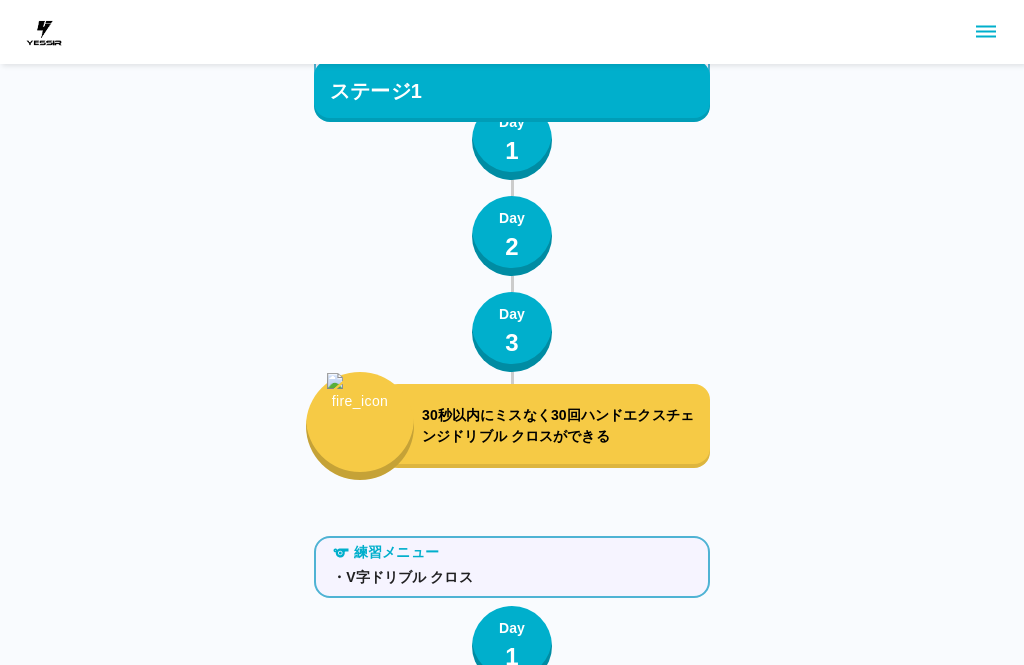 scroll, scrollTop: 2146, scrollLeft: 0, axis: vertical 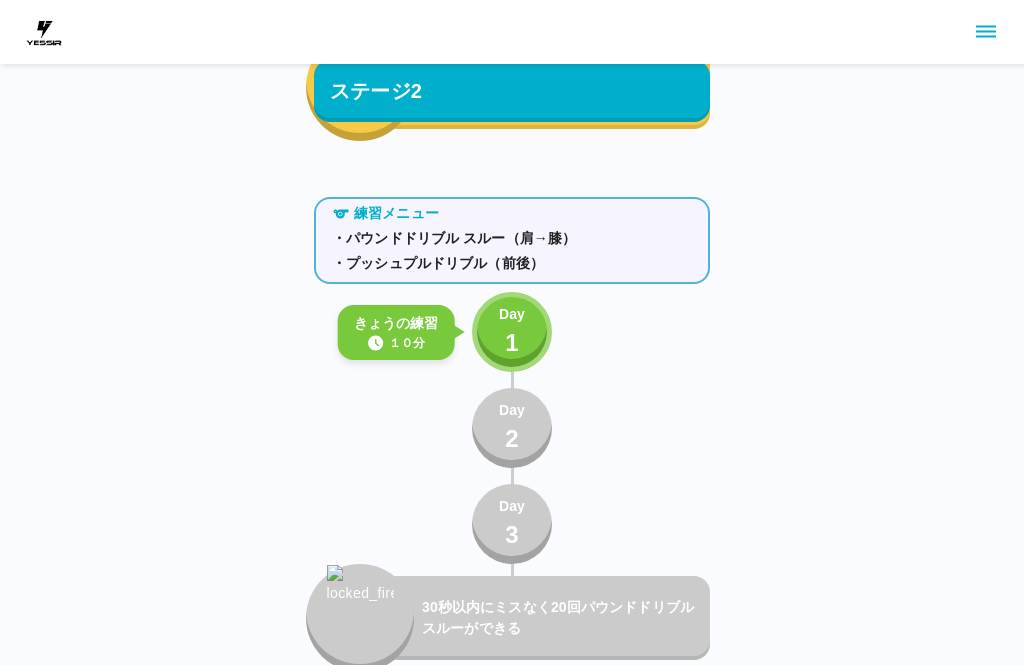 click on "Day 1" at bounding box center [512, 332] 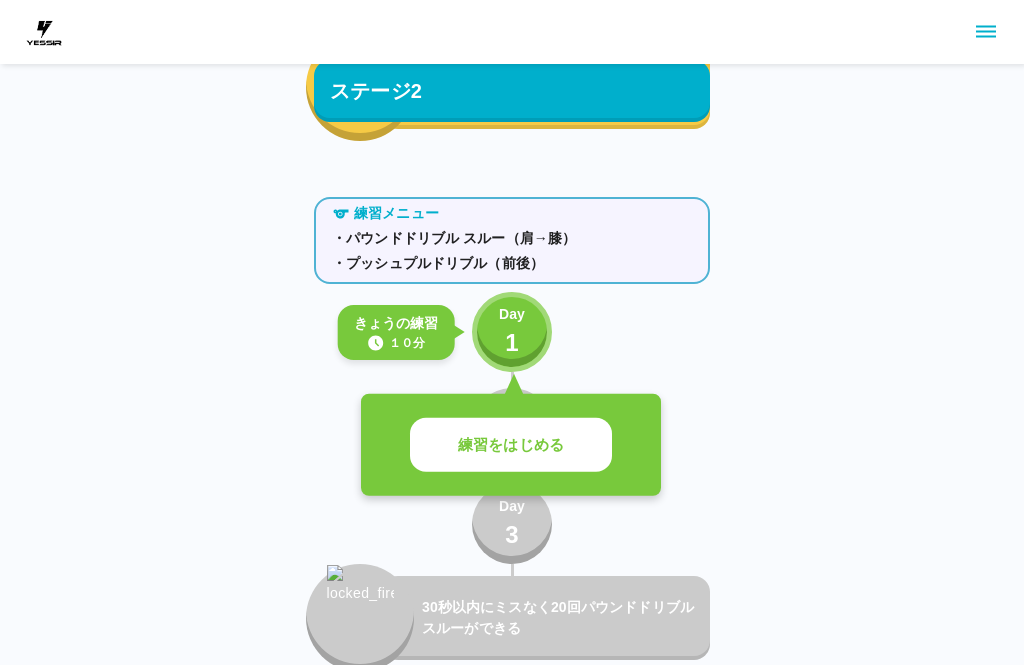 click on "練習をはじめる" at bounding box center [511, 445] 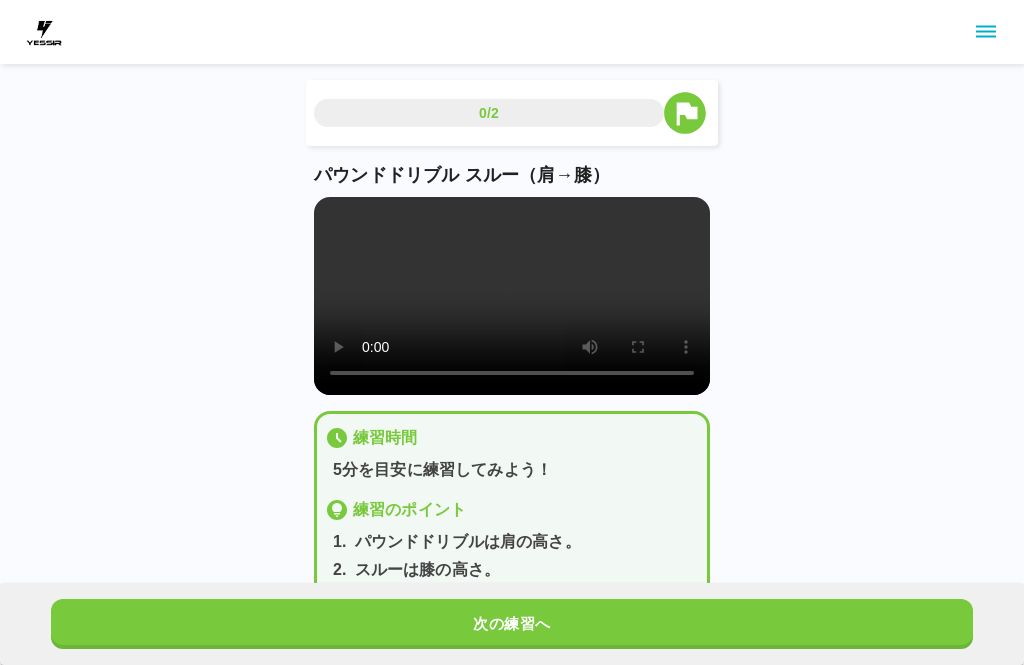 click at bounding box center (512, 296) 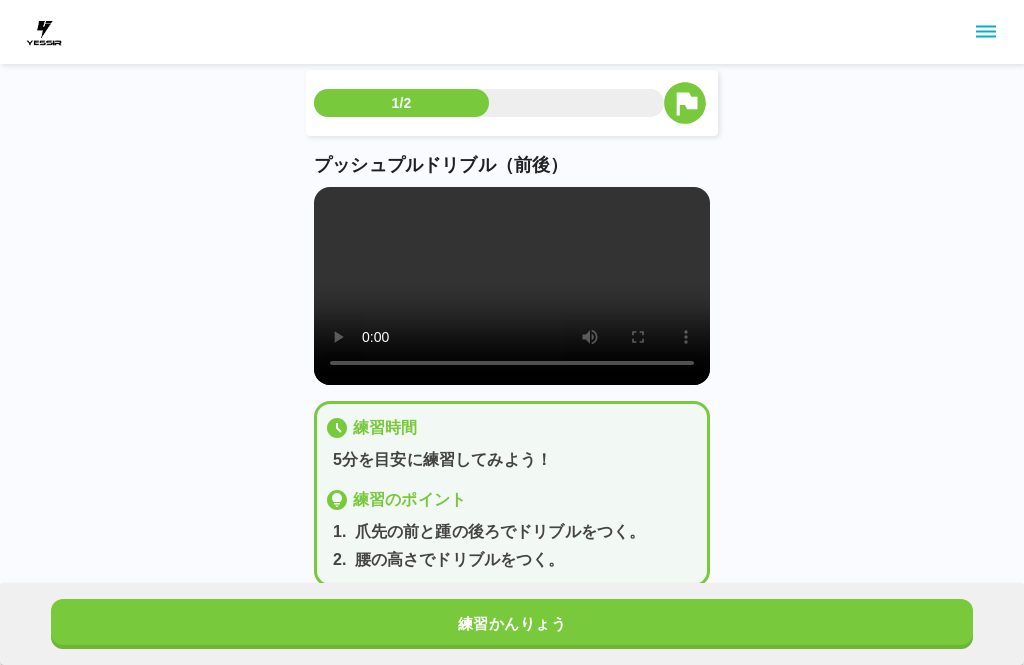 scroll, scrollTop: 21, scrollLeft: 0, axis: vertical 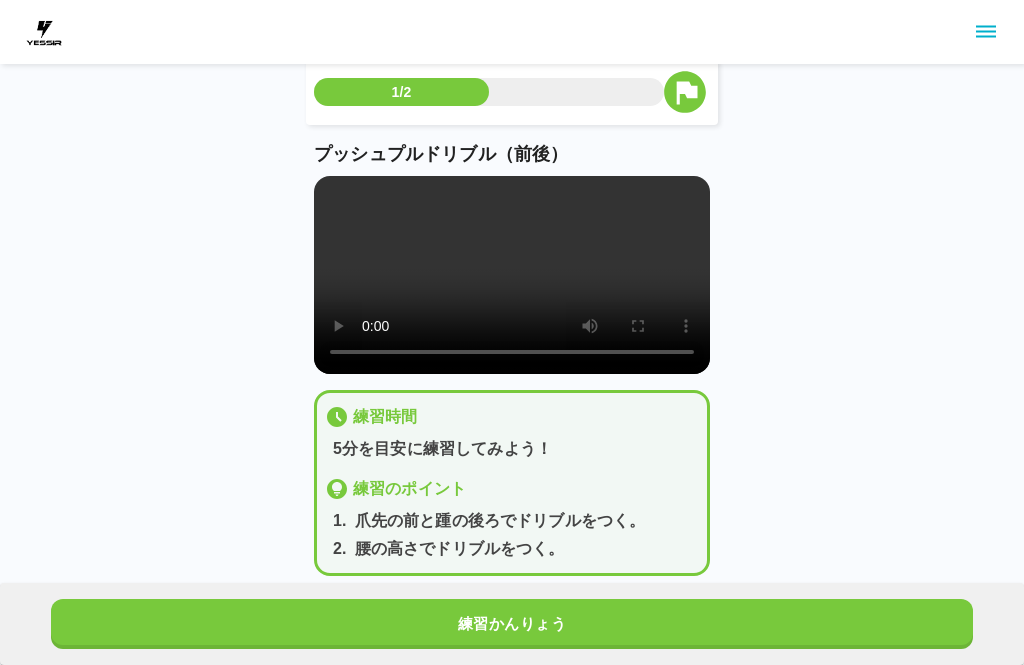 click at bounding box center (512, 275) 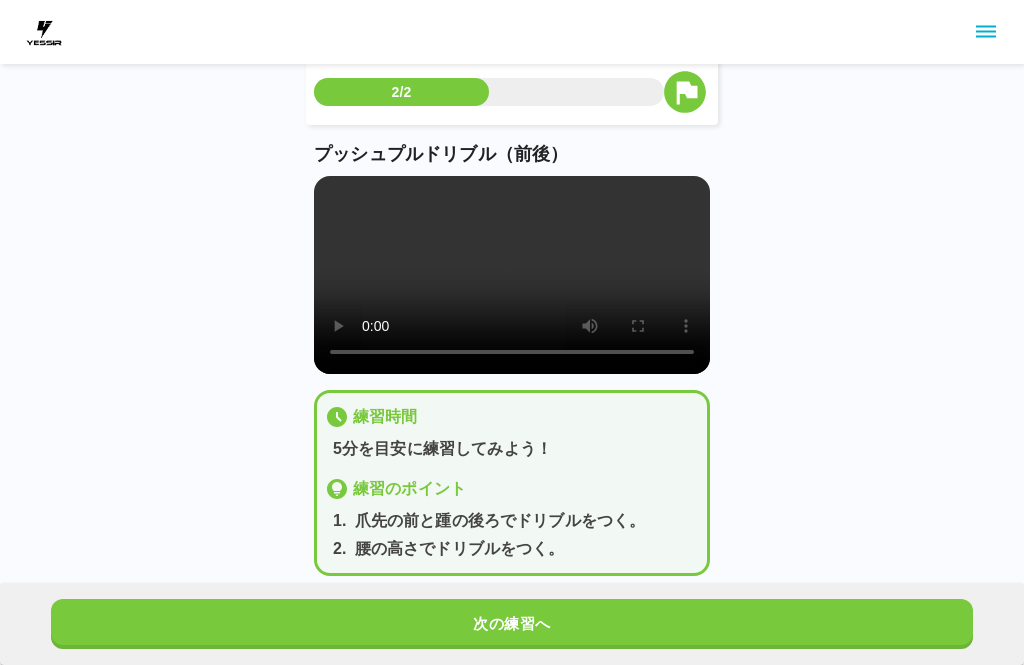 scroll, scrollTop: 0, scrollLeft: 0, axis: both 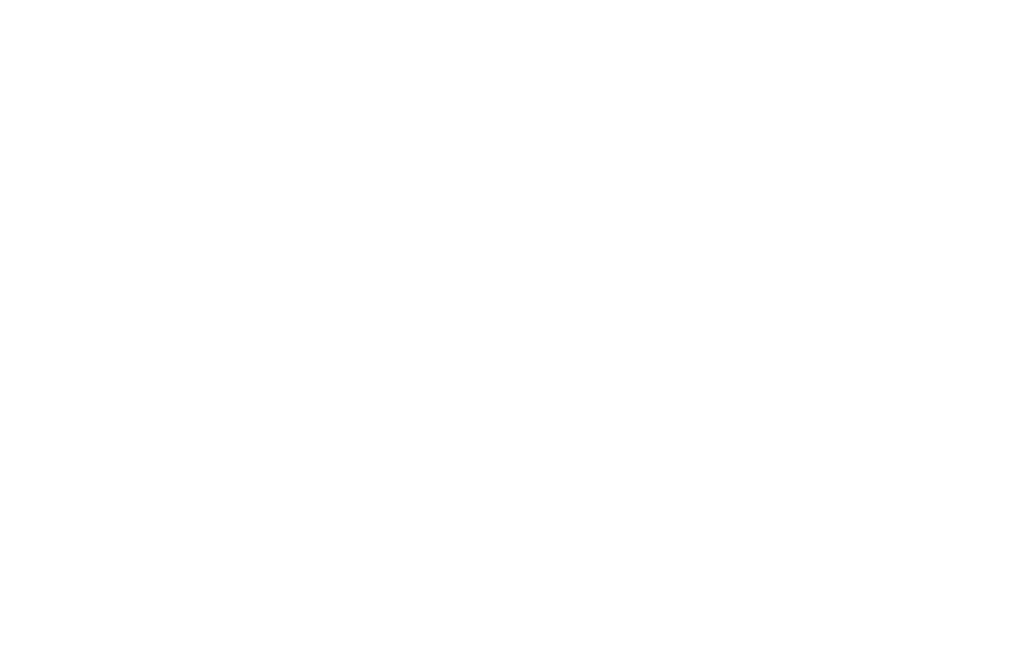 click at bounding box center [512, 4] 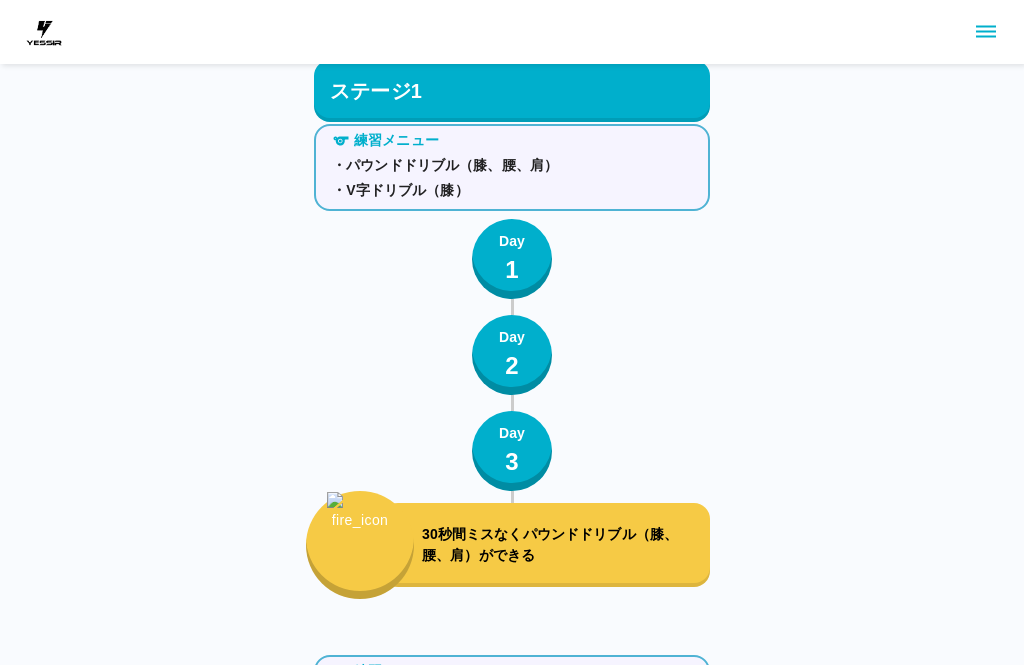 scroll, scrollTop: 0, scrollLeft: 0, axis: both 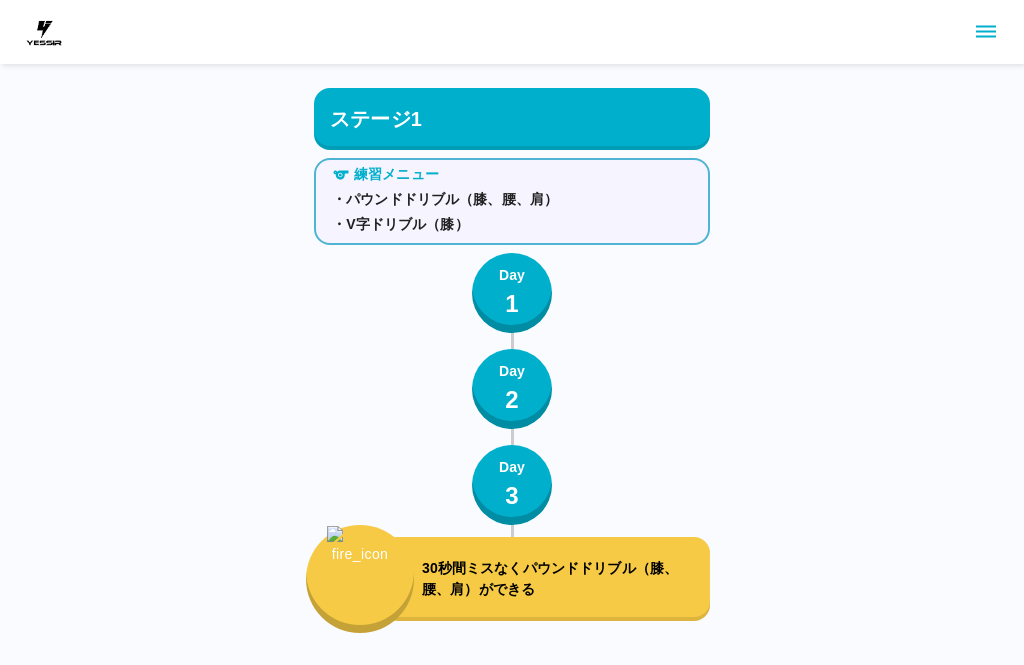 click at bounding box center (986, 32) 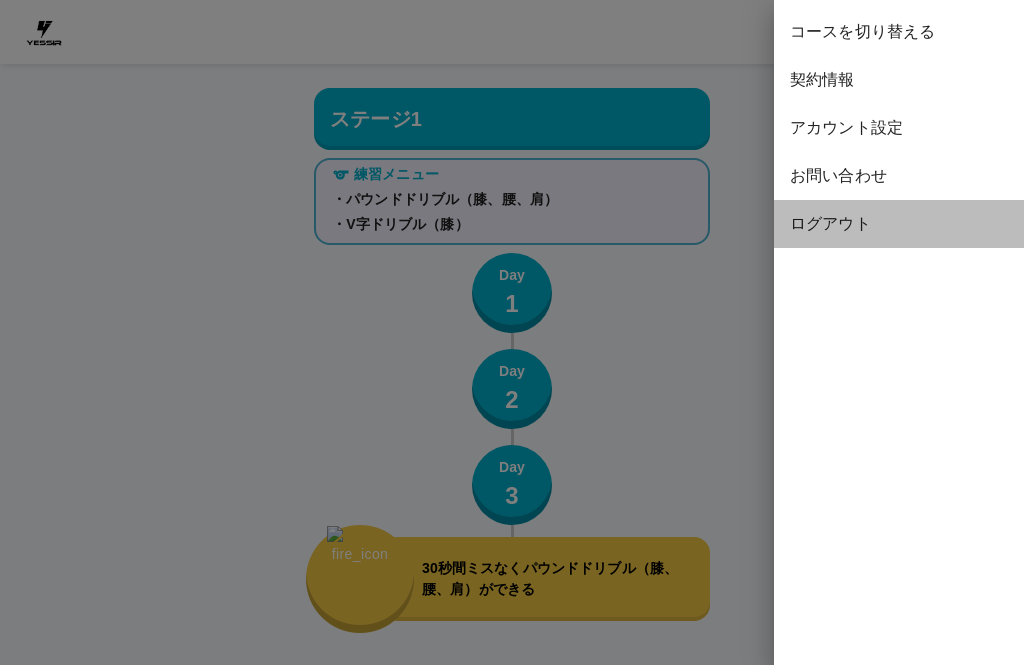 click on "ログアウト" at bounding box center [899, 224] 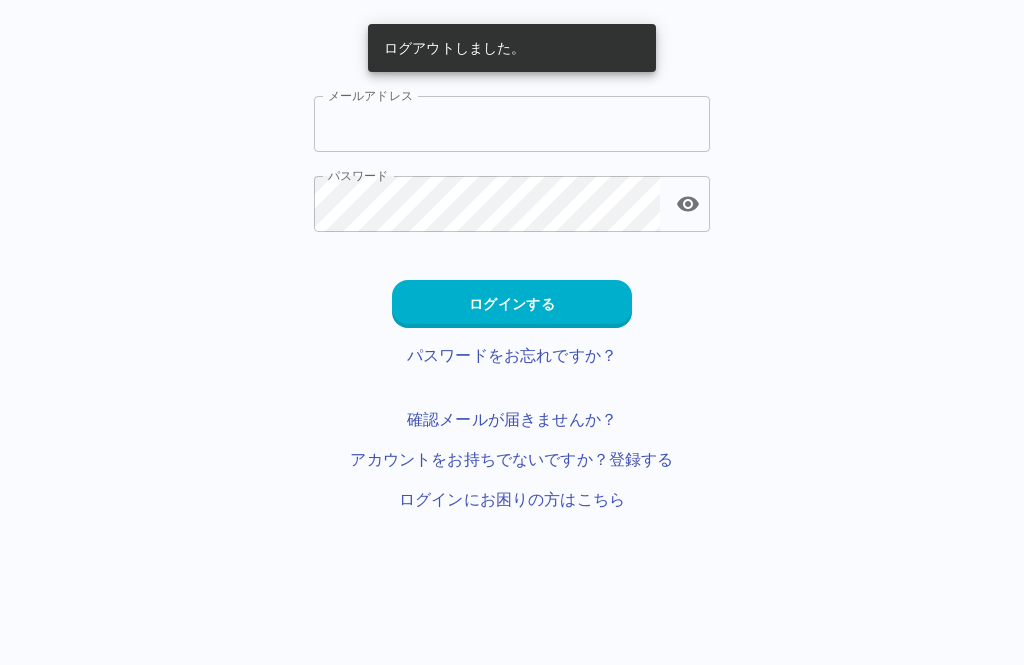 click on "メールアドレス" at bounding box center (512, 124) 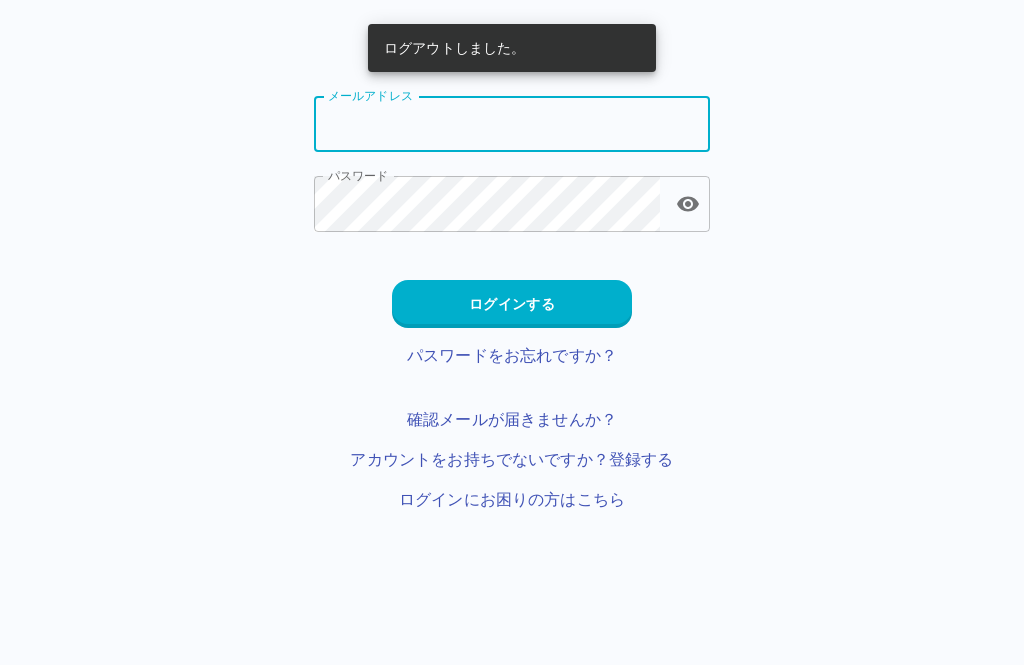 click on "メールアドレス" at bounding box center (512, 124) 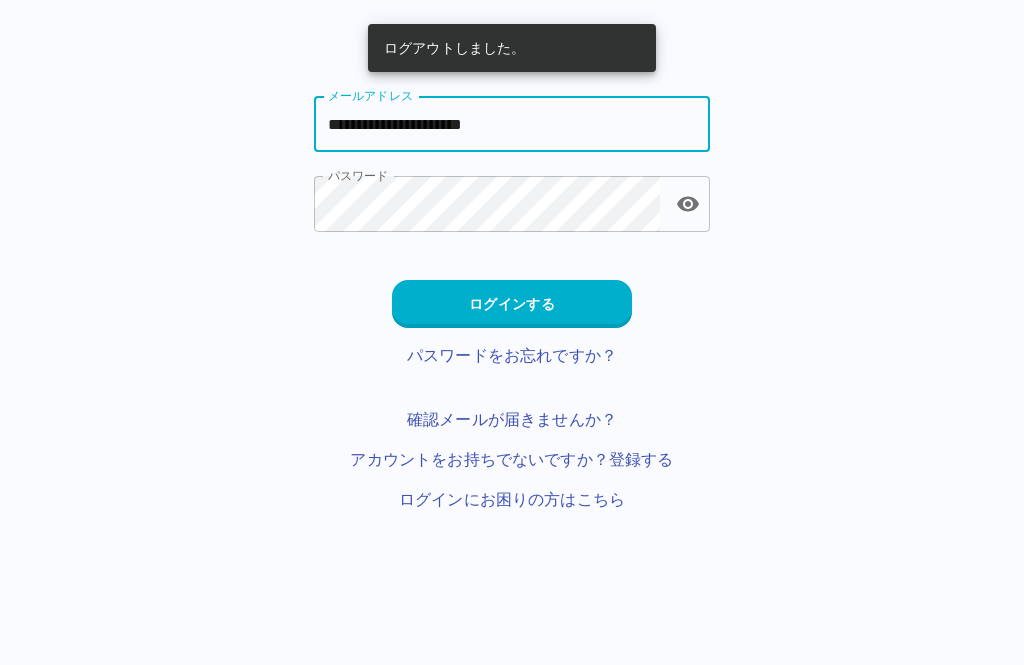 type on "**********" 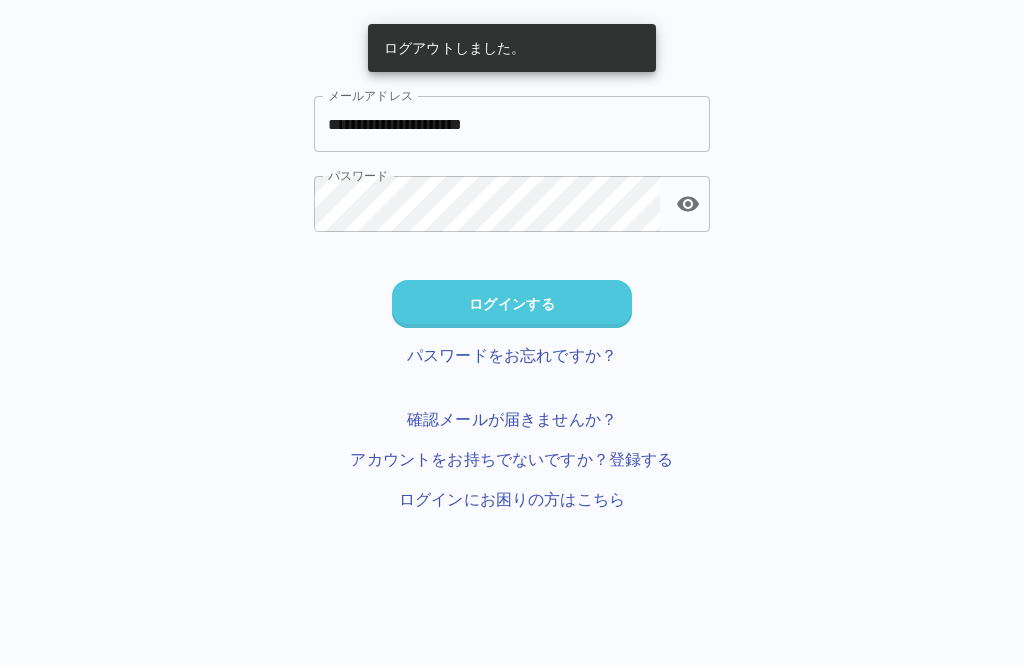 click on "ログインする" at bounding box center [512, 304] 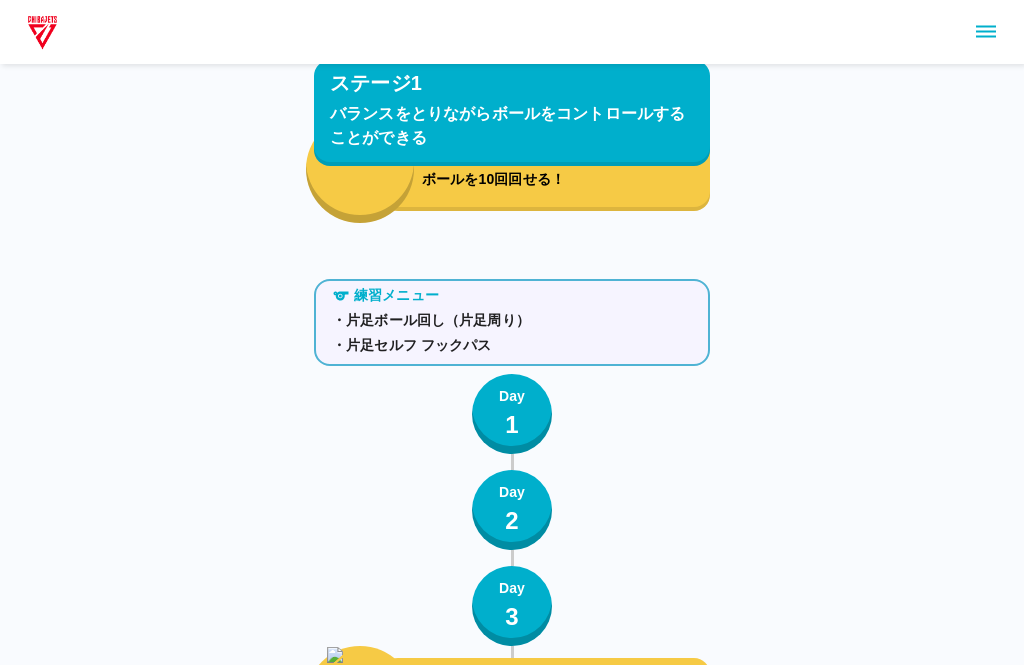 scroll, scrollTop: 1694, scrollLeft: 0, axis: vertical 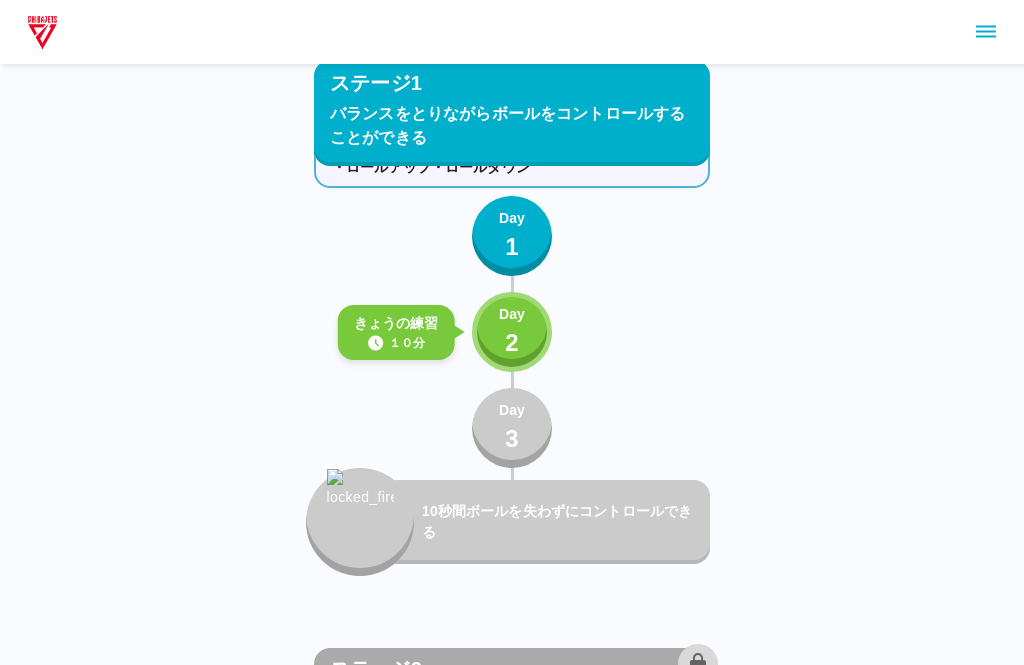 click on "Day 2" at bounding box center (512, 332) 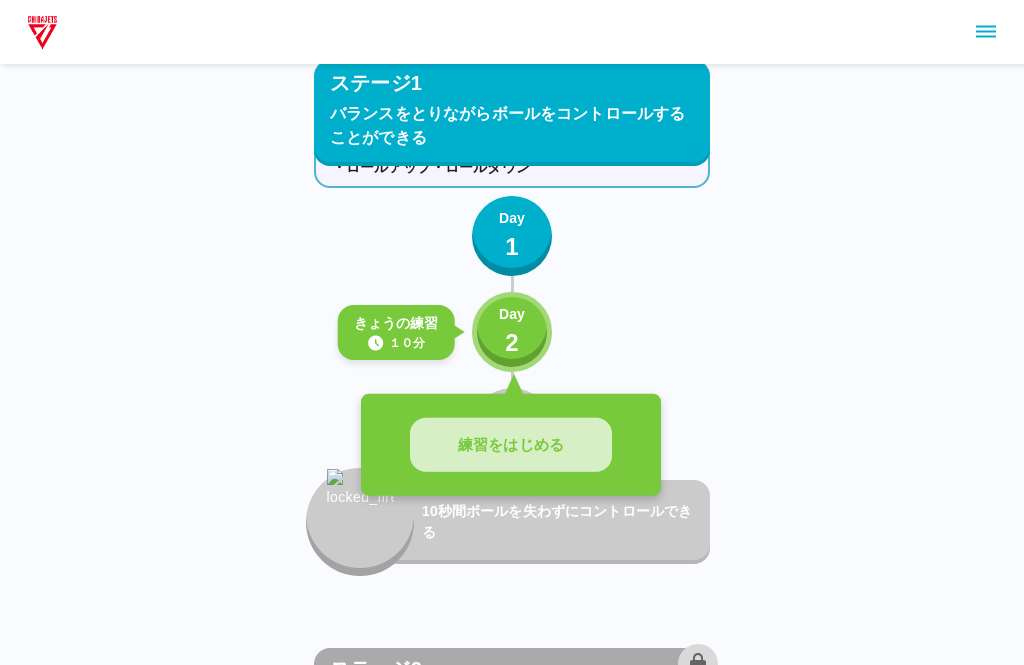 click on "練習をはじめる" at bounding box center [511, 445] 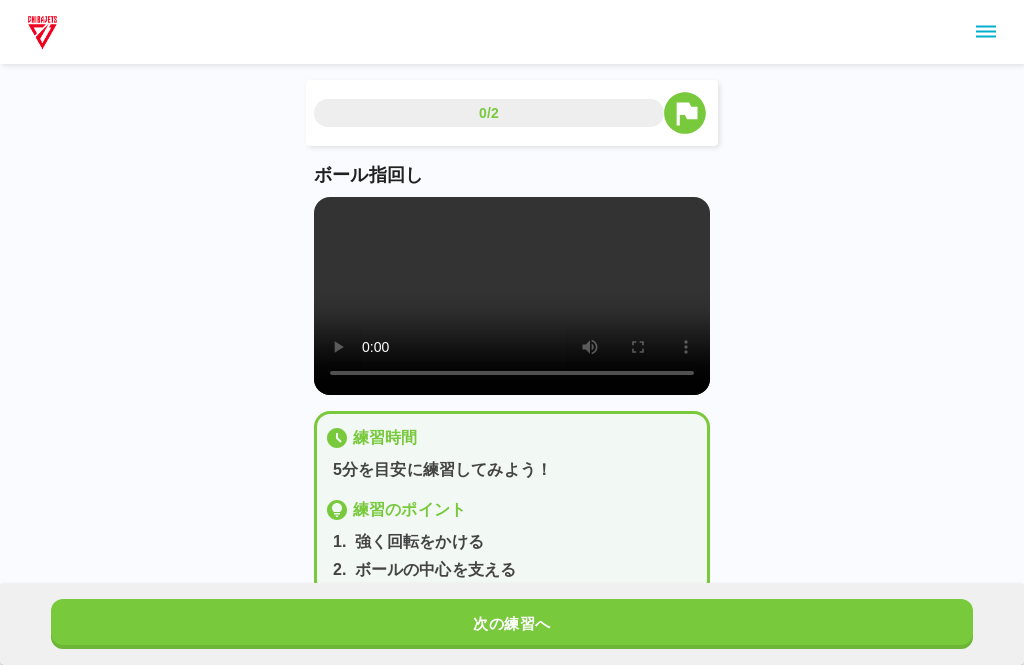 click on "次の練習へ" at bounding box center (512, 624) 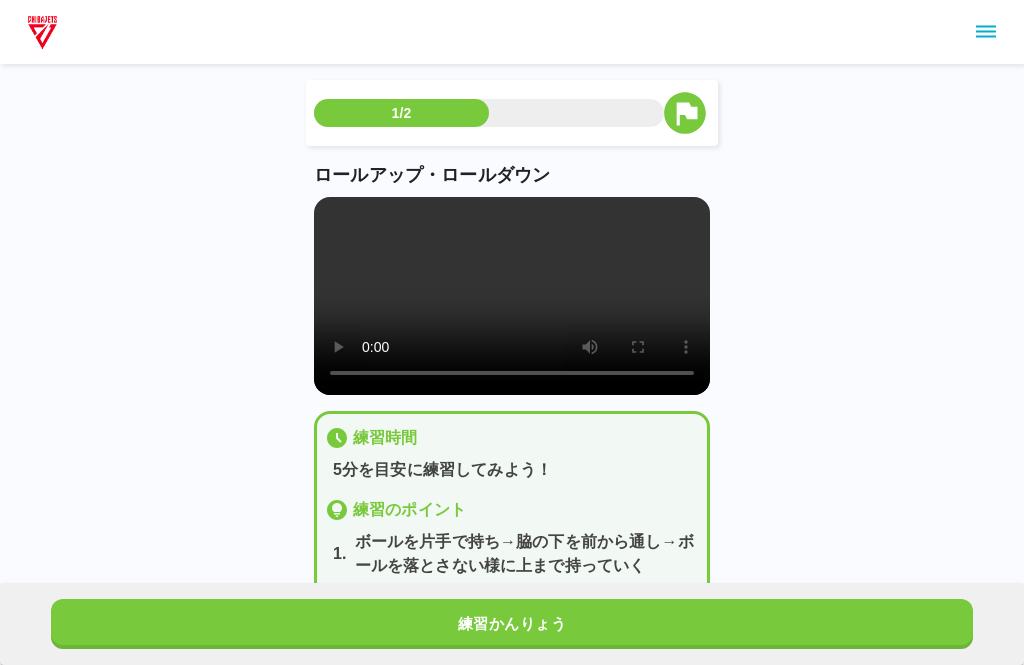 click at bounding box center (512, 296) 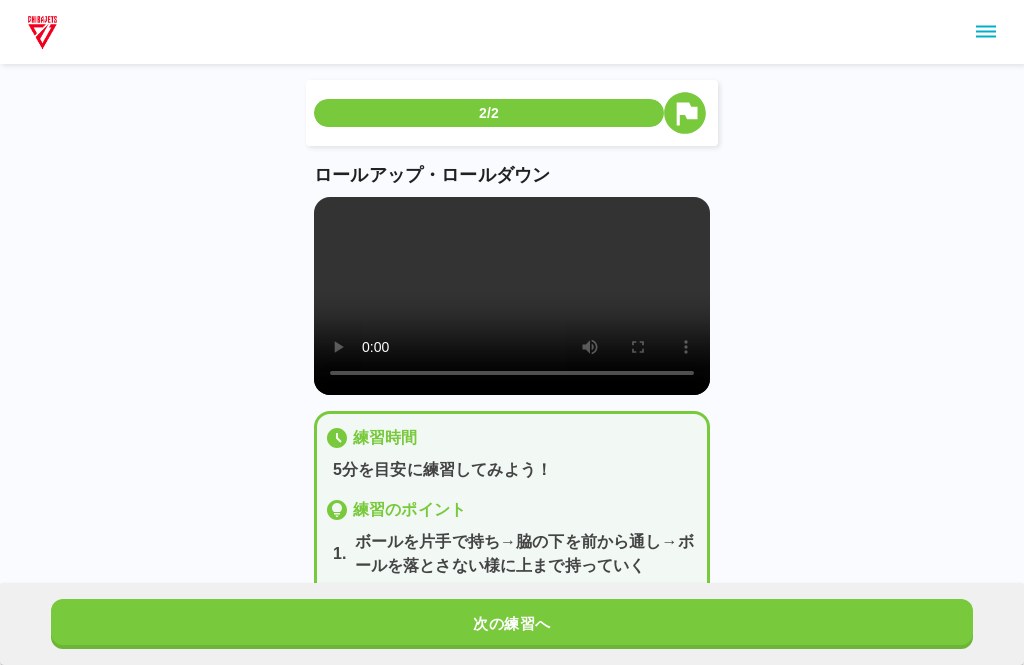 click on "次の練習へ" at bounding box center (512, 624) 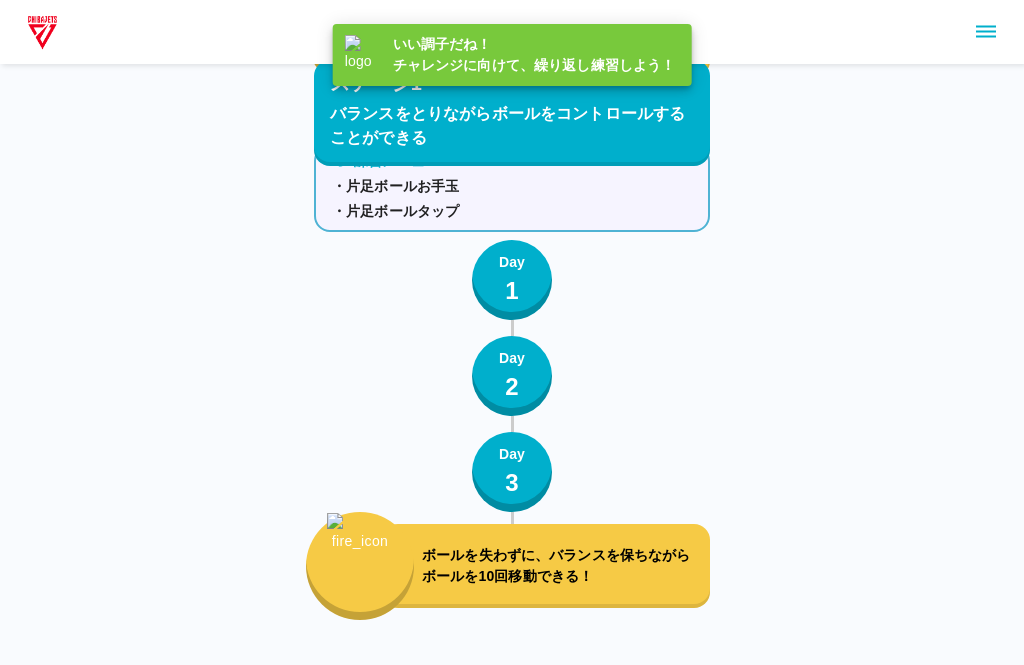 scroll, scrollTop: 1058, scrollLeft: 0, axis: vertical 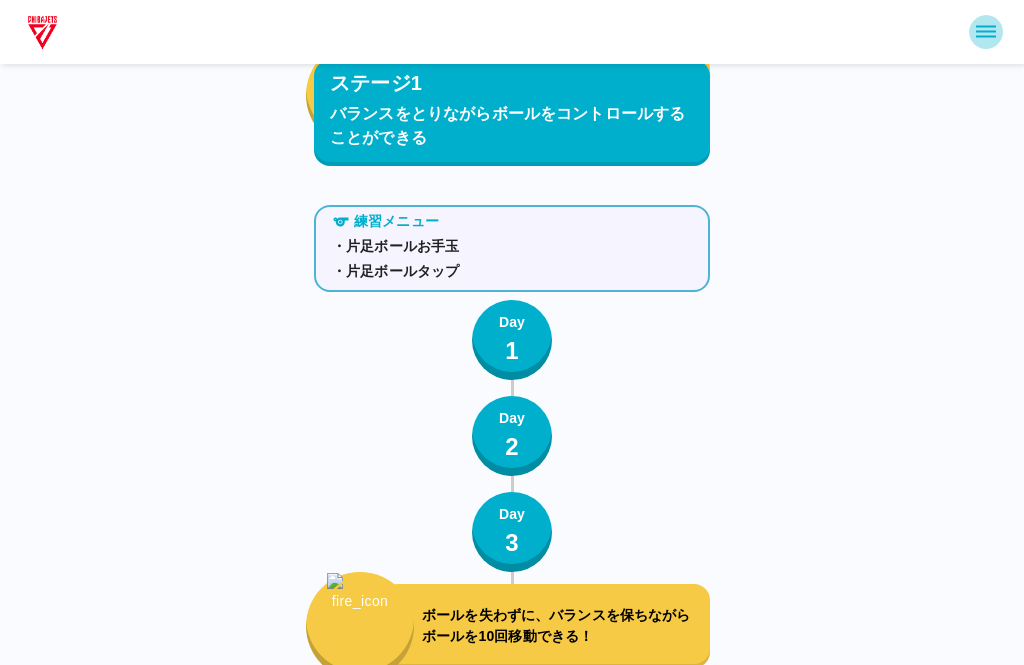 click at bounding box center [986, 32] 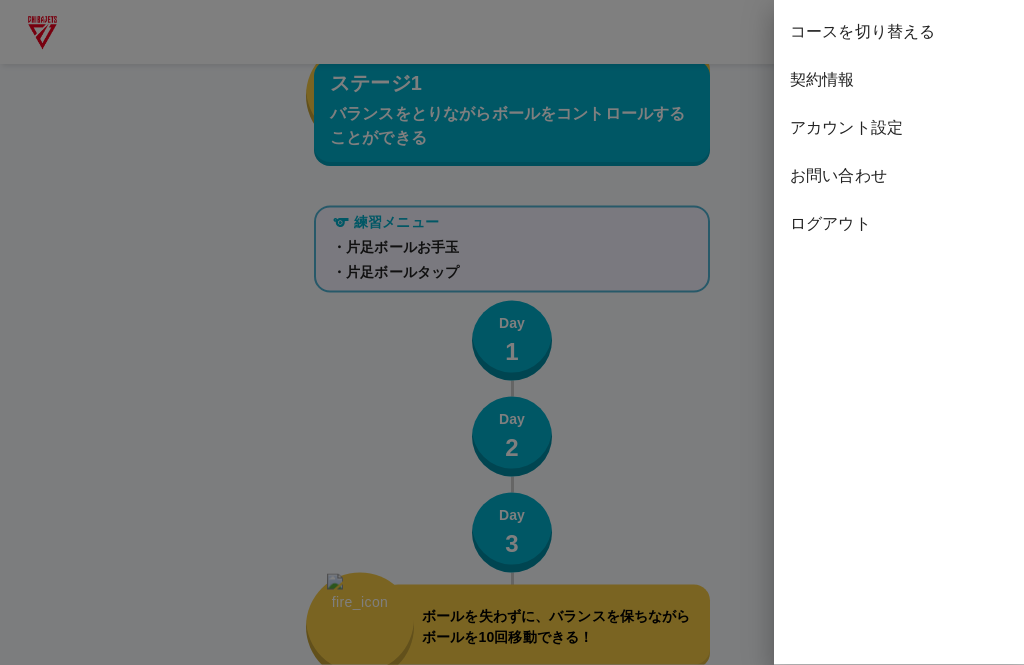 scroll, scrollTop: 1059, scrollLeft: 0, axis: vertical 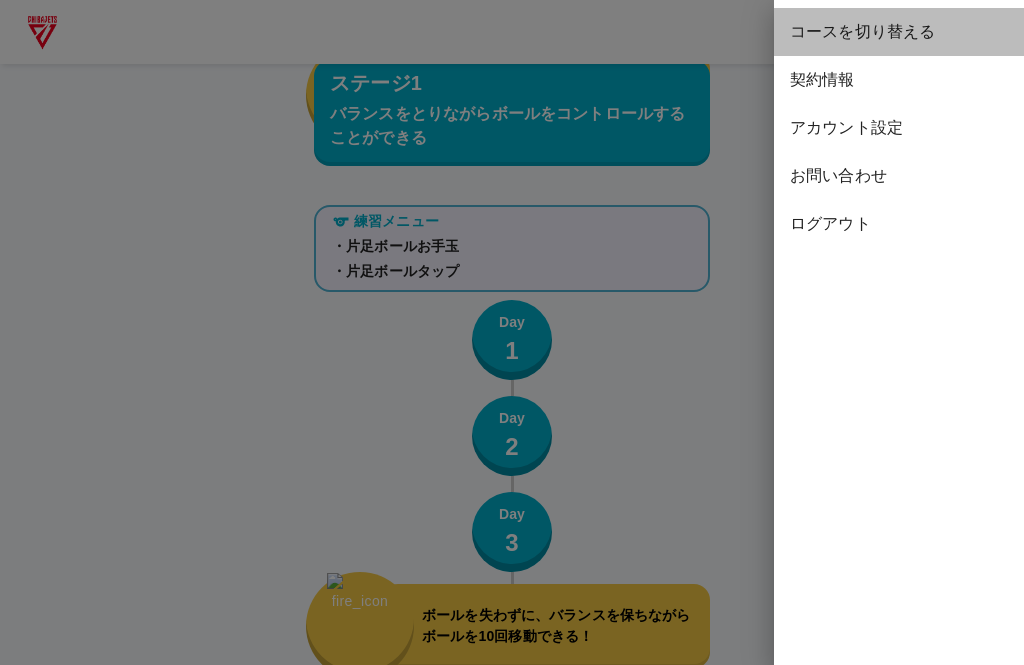 click on "コースを切り替える" at bounding box center (899, 32) 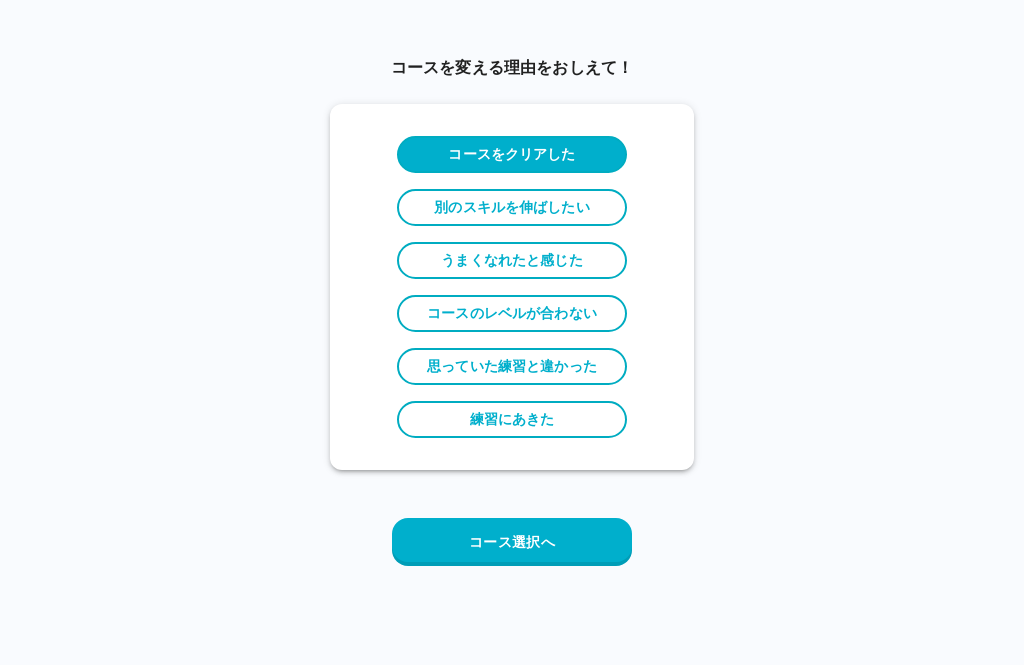 click on "コース選択へ" at bounding box center [512, 542] 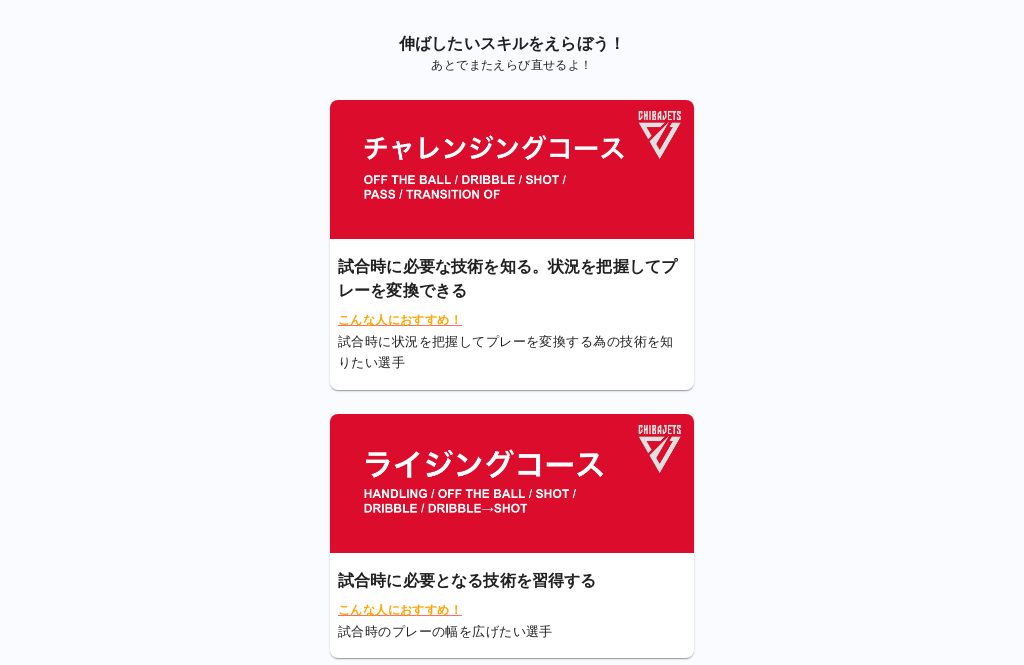 click at bounding box center [512, 169] 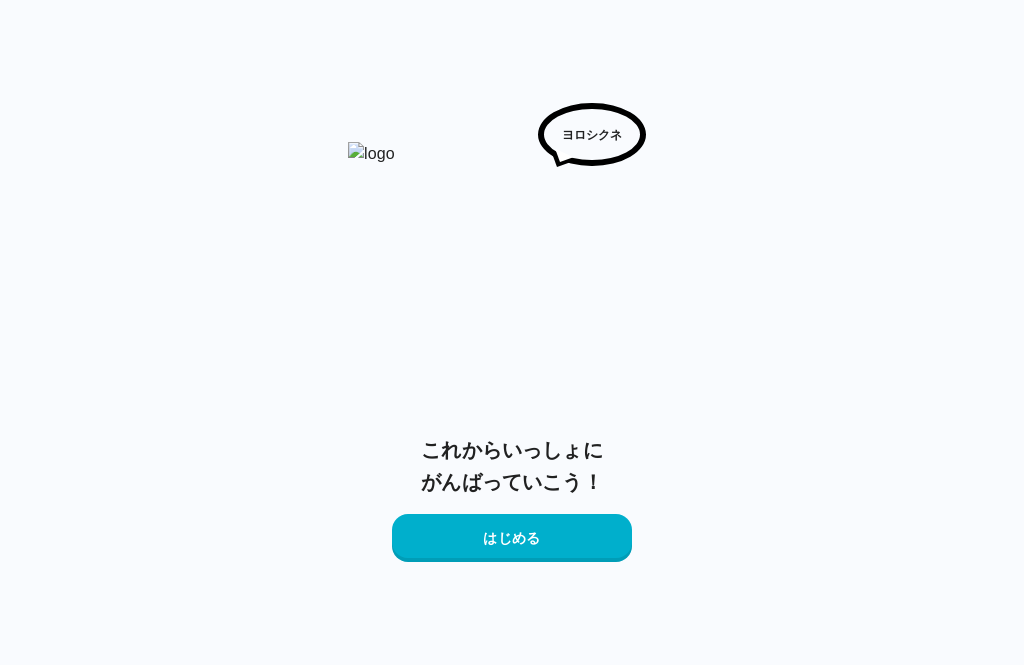 click on "はじめる" at bounding box center (512, 538) 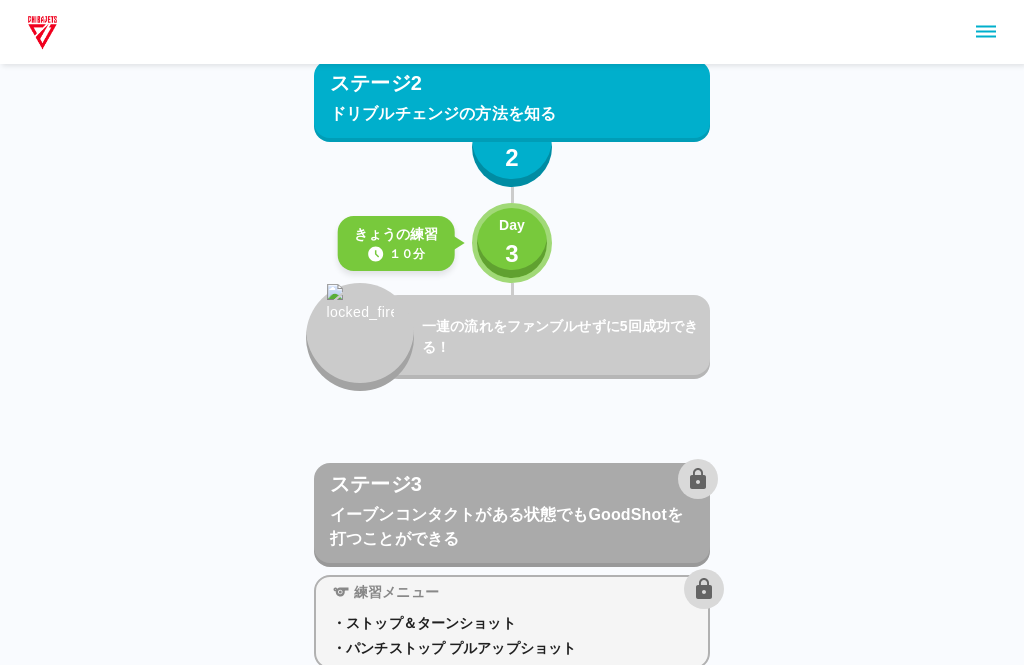 scroll, scrollTop: 1944, scrollLeft: 0, axis: vertical 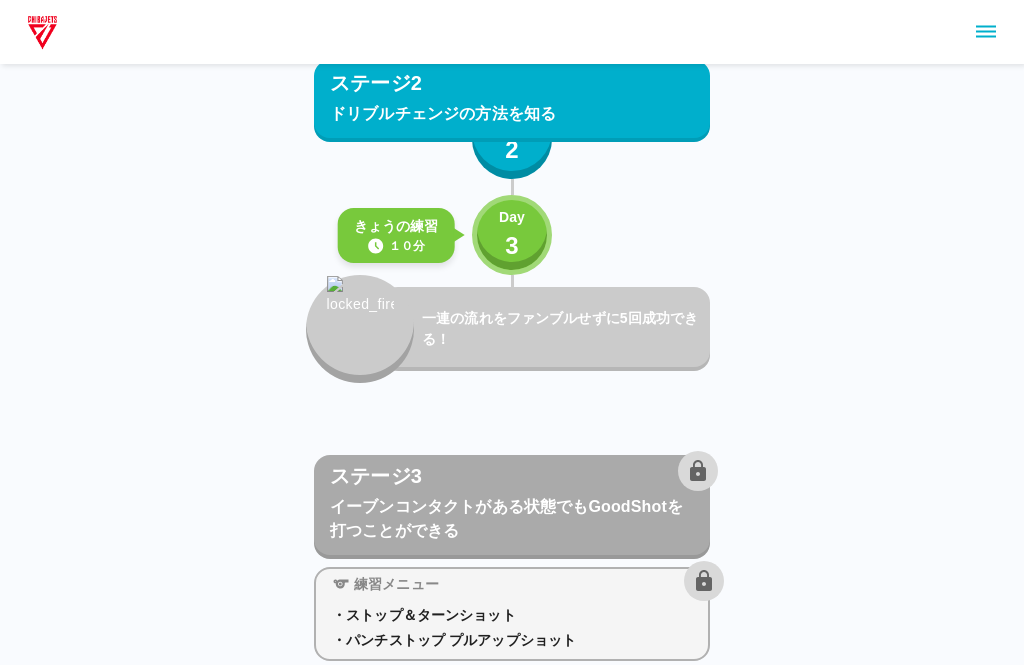 click on "Day 3" at bounding box center [512, 235] 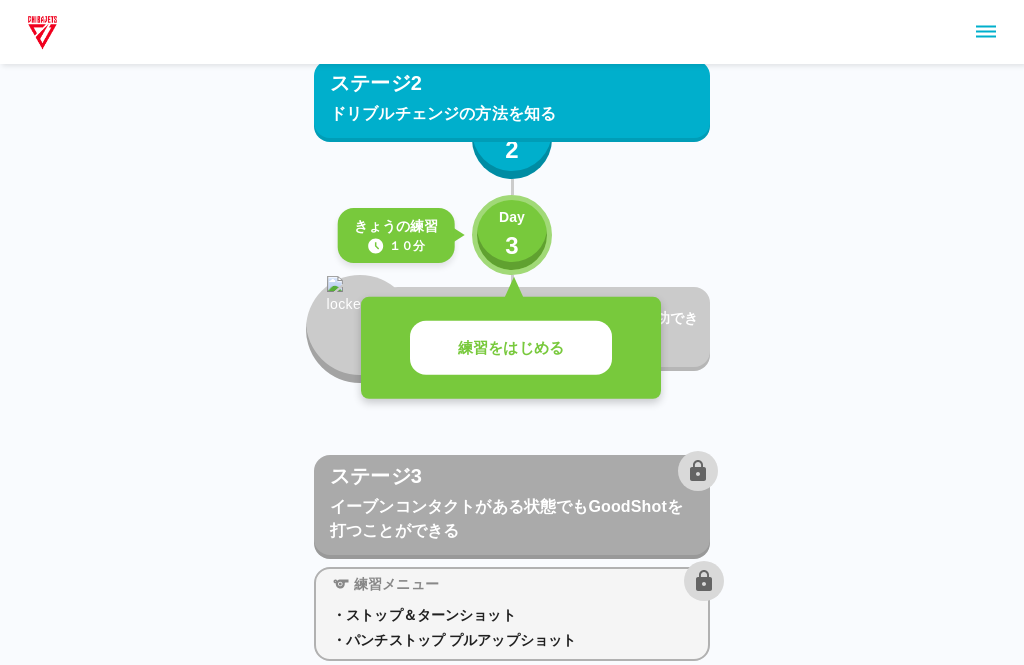 click on "練習をはじめる" at bounding box center [511, 348] 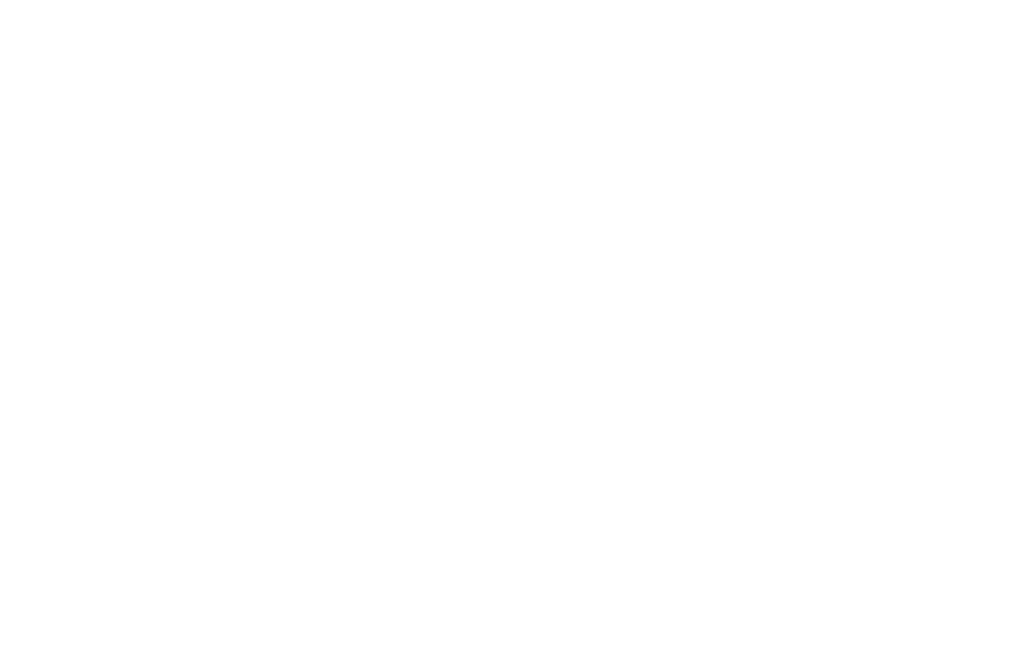 scroll, scrollTop: 0, scrollLeft: 0, axis: both 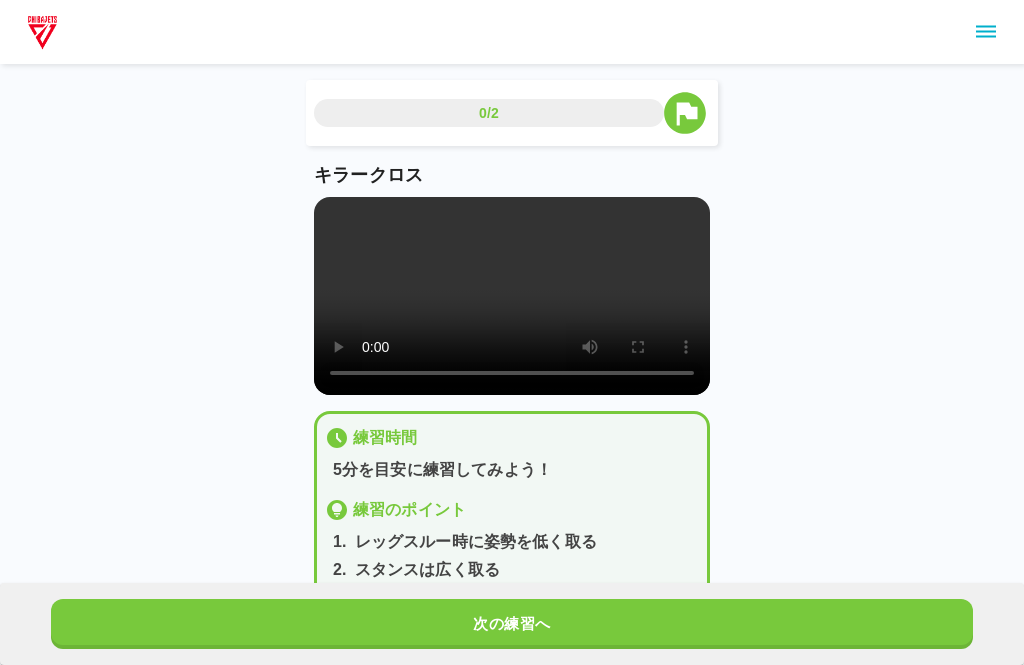 click at bounding box center (512, 296) 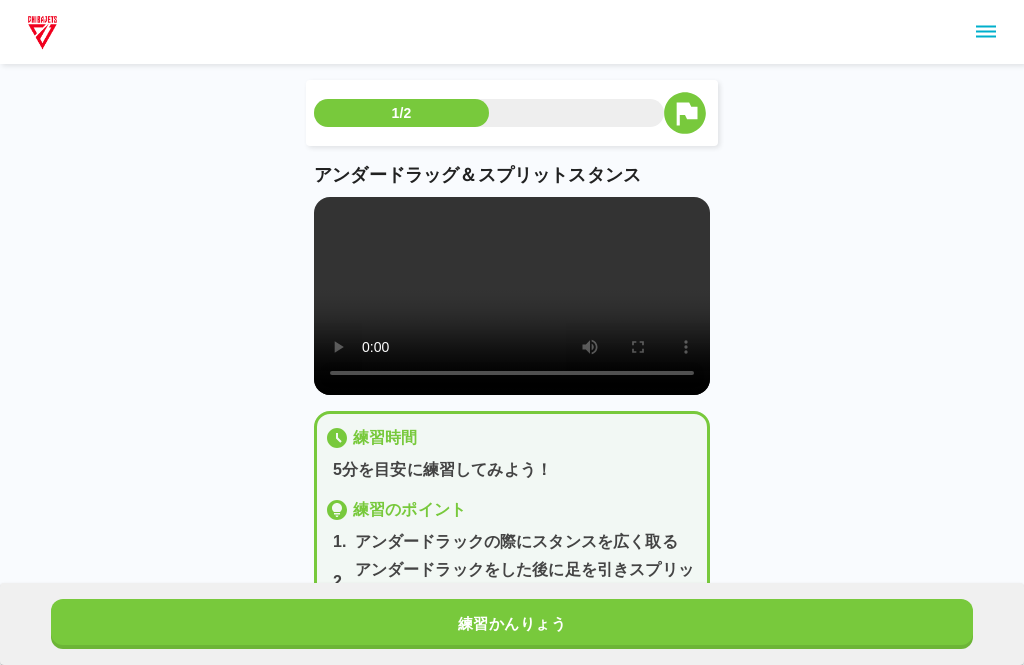 click on "練習かんりょう" at bounding box center [512, 624] 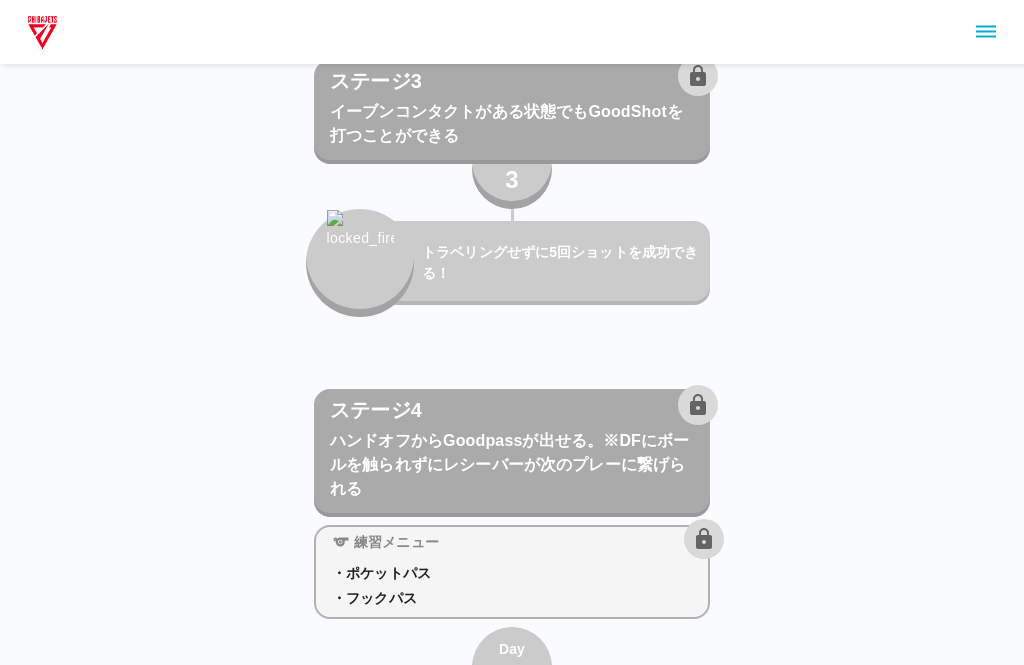 scroll, scrollTop: 3174, scrollLeft: 0, axis: vertical 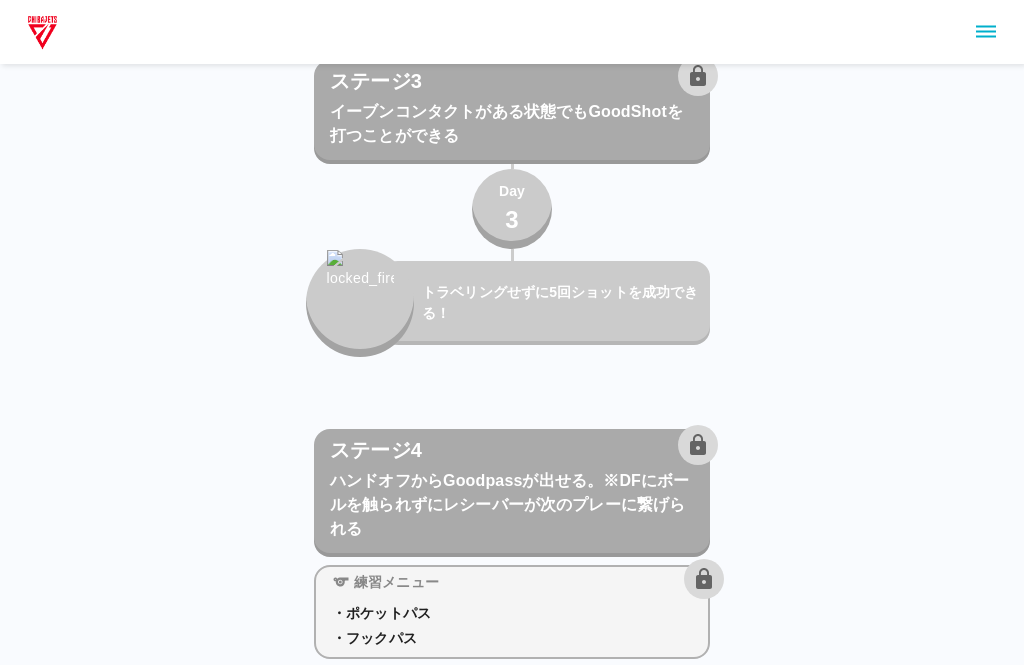 click 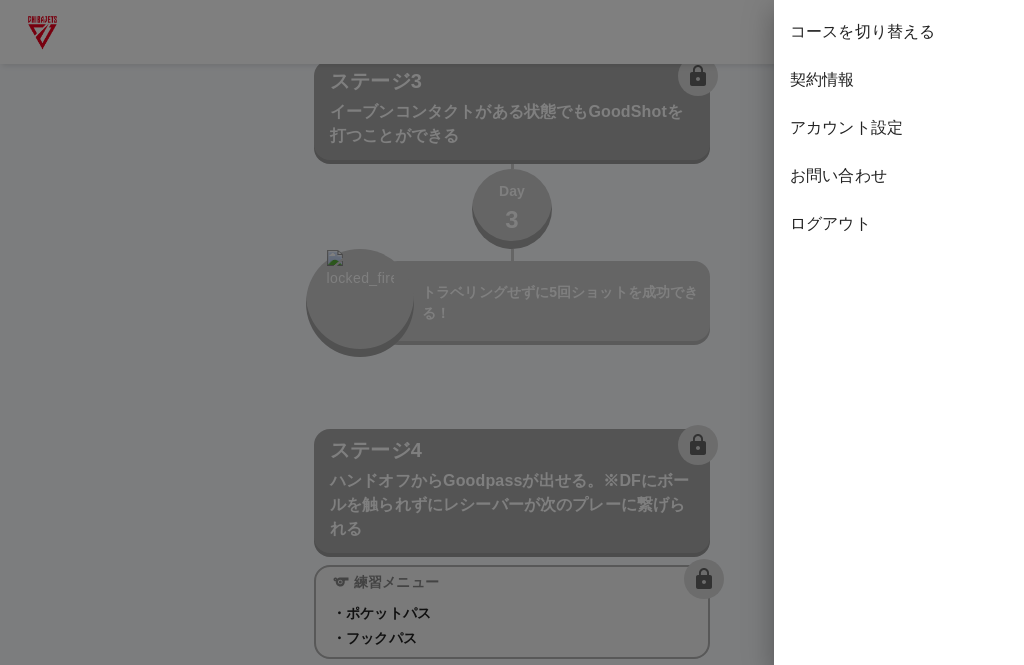 click on "ログアウト" at bounding box center (899, 224) 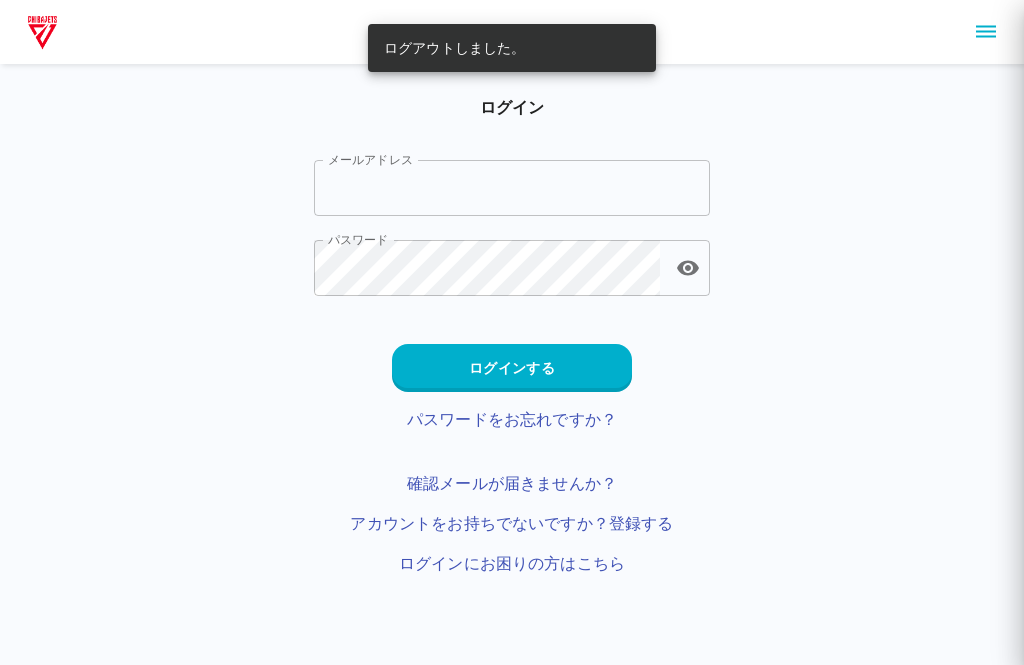 scroll, scrollTop: 0, scrollLeft: 0, axis: both 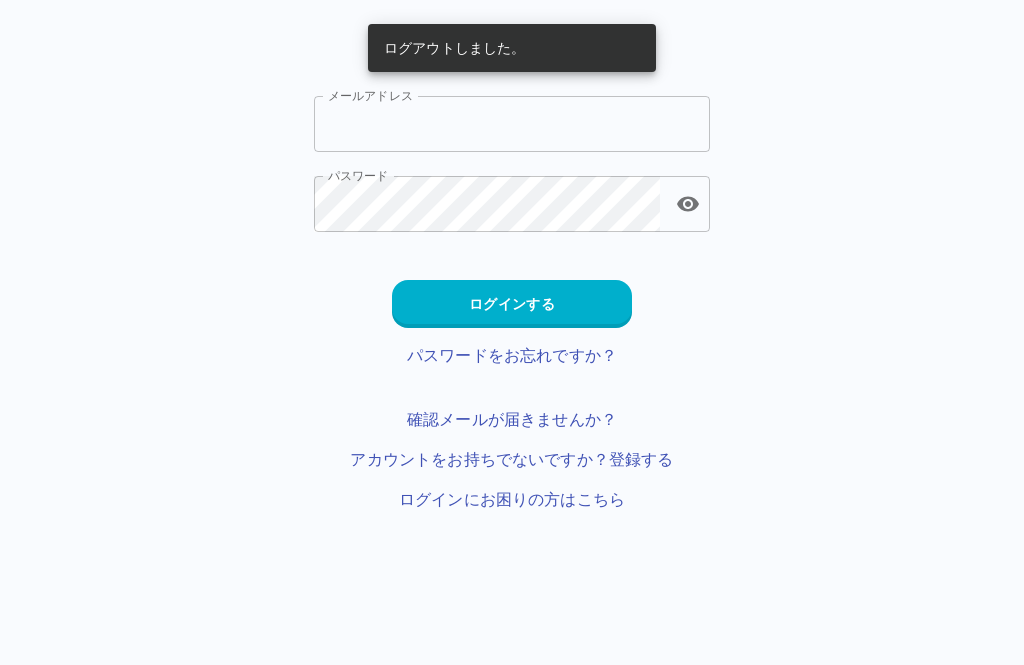 click on "メールアドレス" at bounding box center [512, 124] 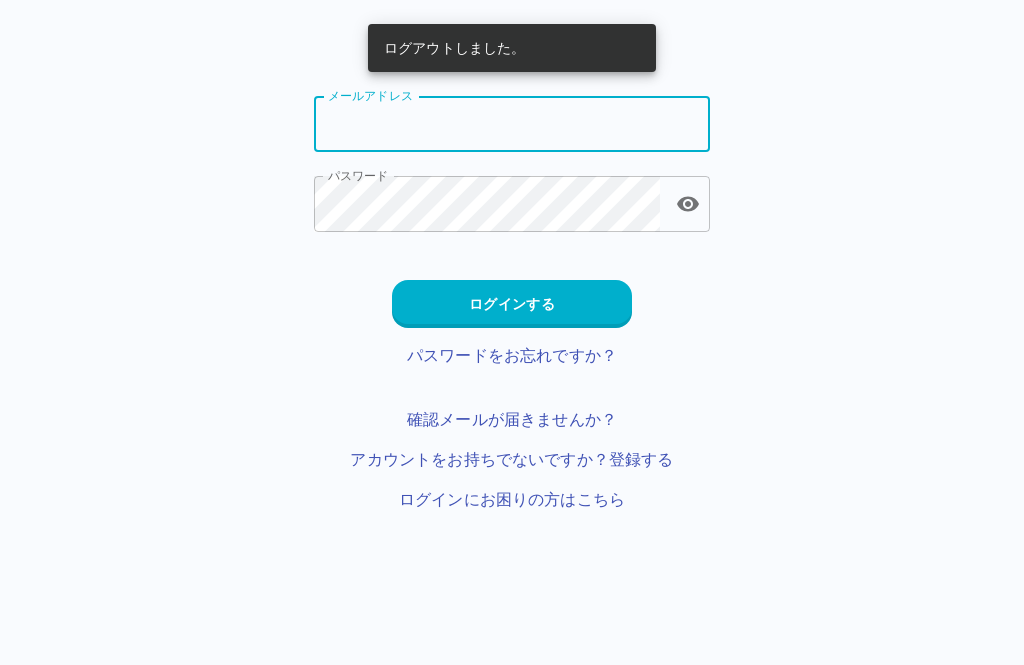 click on "メールアドレス" at bounding box center [512, 124] 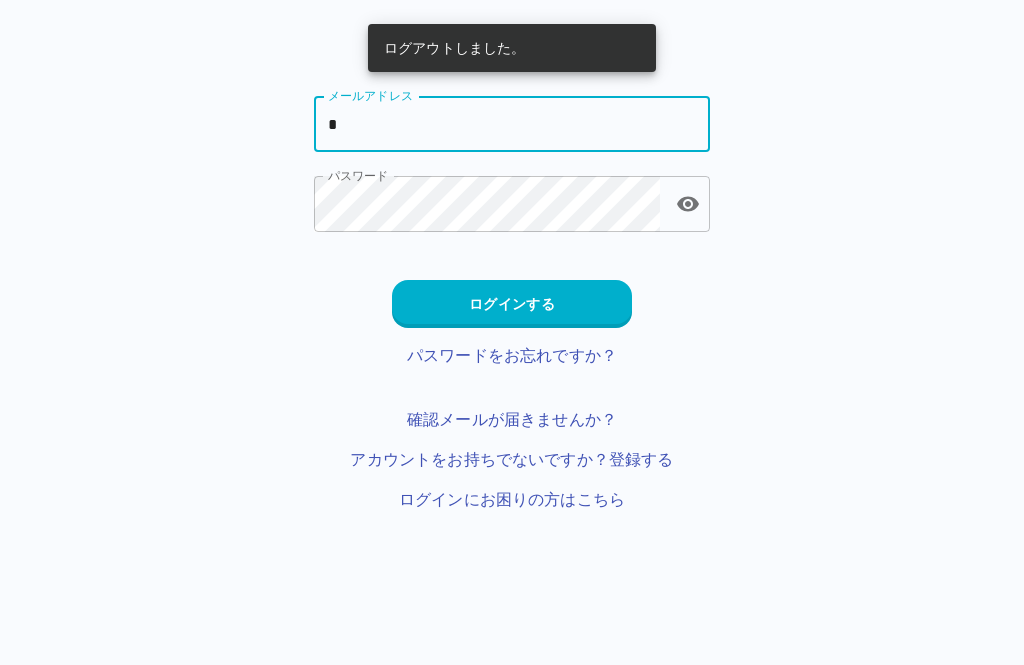 type on "**********" 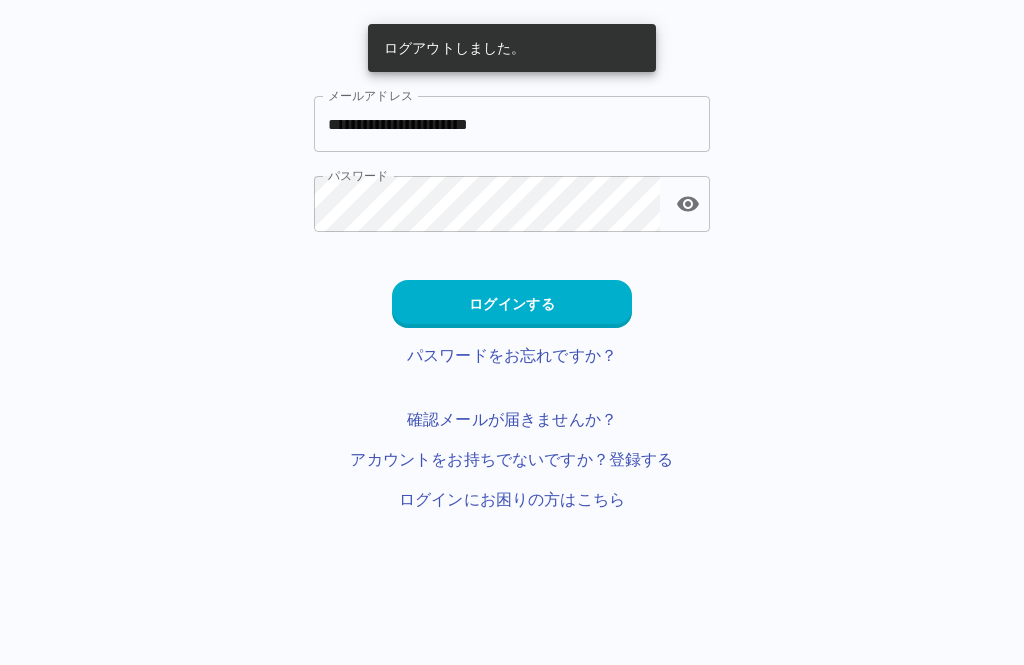 click on "ログインする" at bounding box center [512, 304] 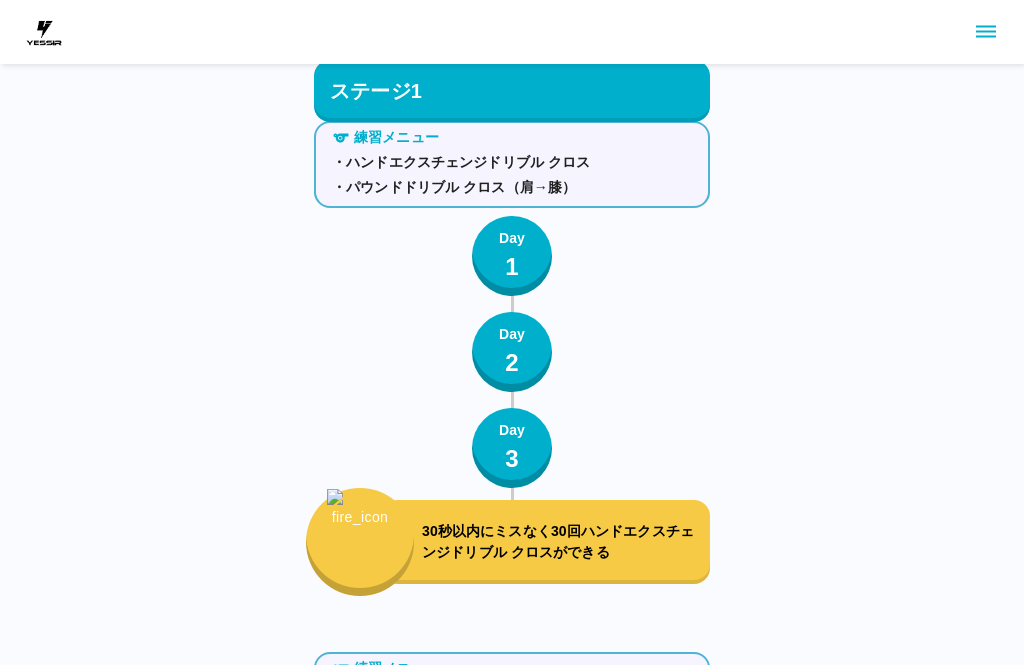scroll, scrollTop: 2146, scrollLeft: 0, axis: vertical 